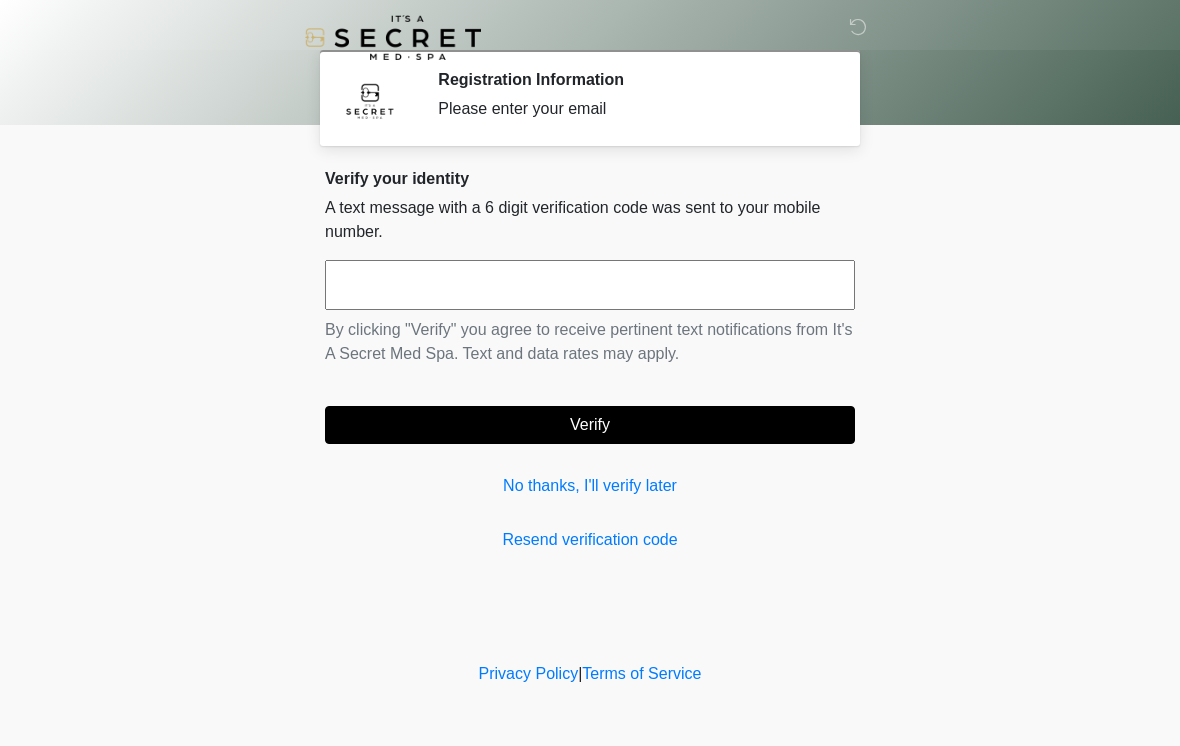 scroll, scrollTop: 0, scrollLeft: 0, axis: both 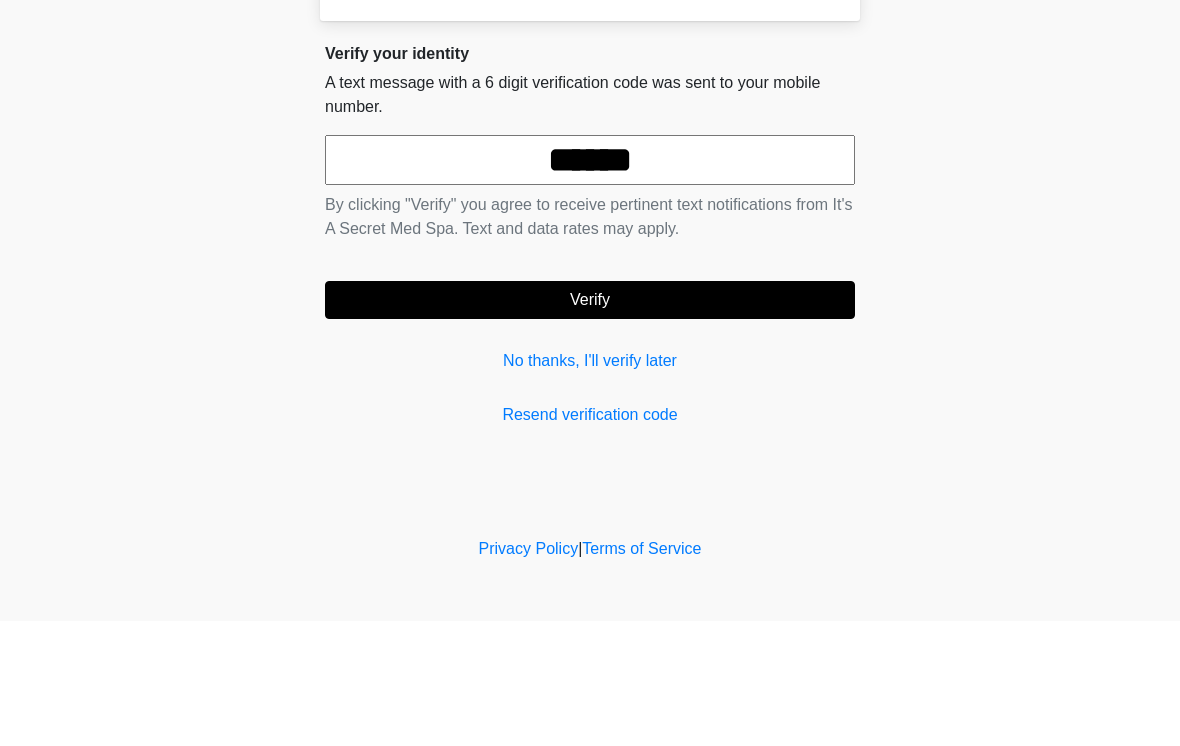 type on "******" 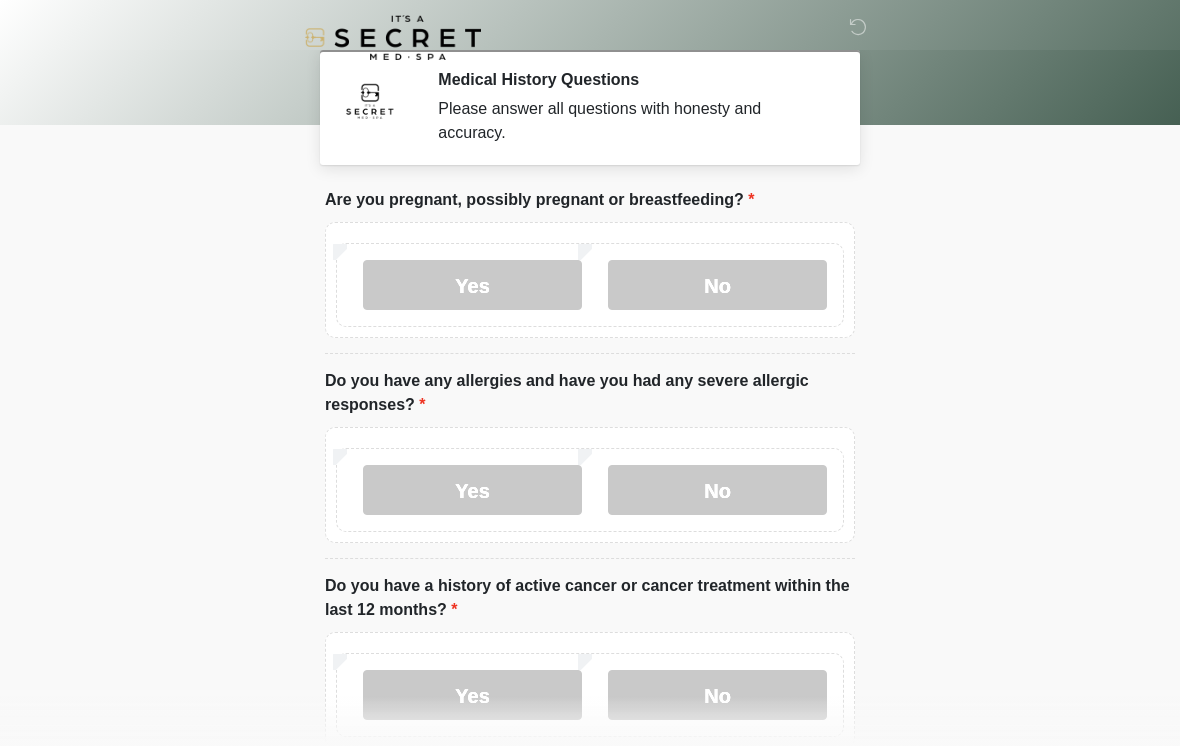click on "No" at bounding box center [717, 285] 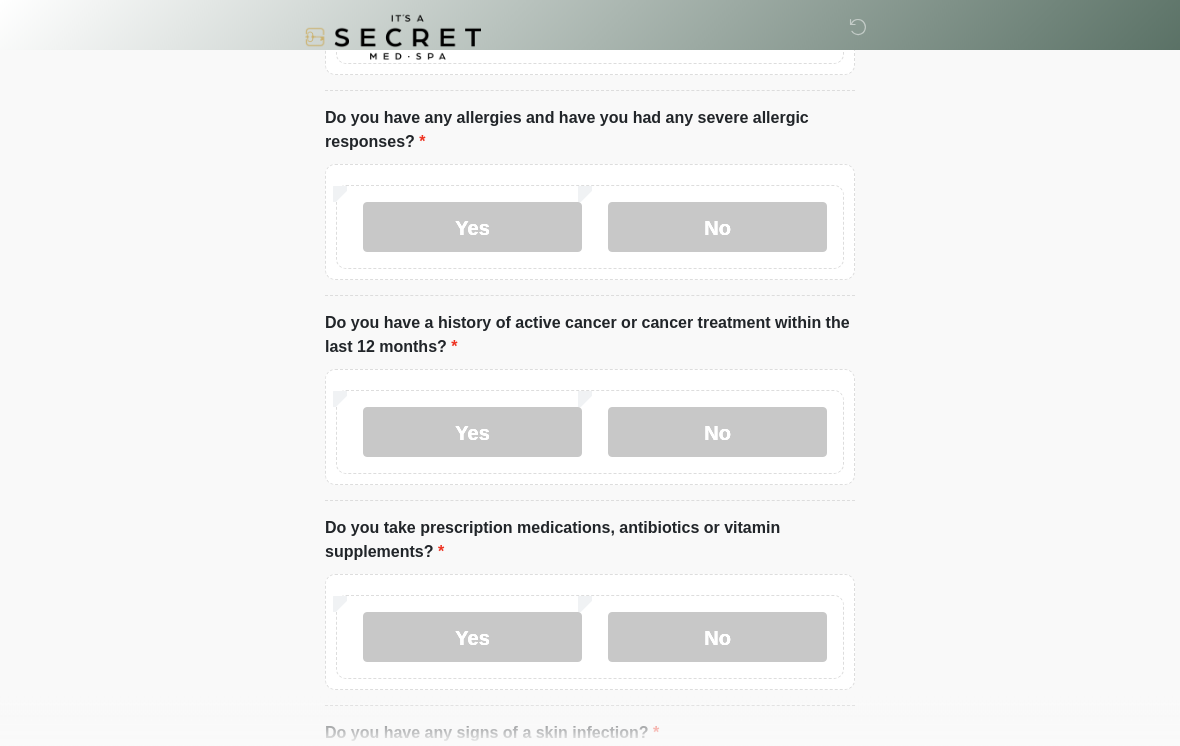 click on "No" at bounding box center (717, 433) 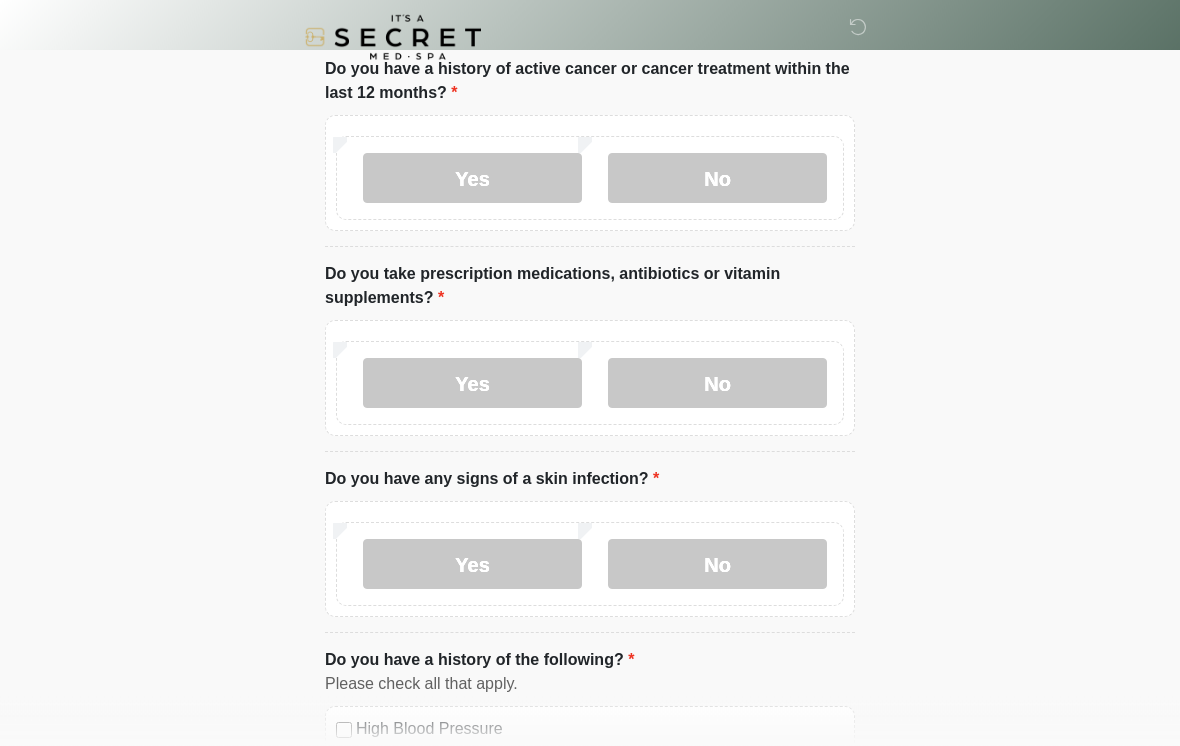 scroll, scrollTop: 518, scrollLeft: 0, axis: vertical 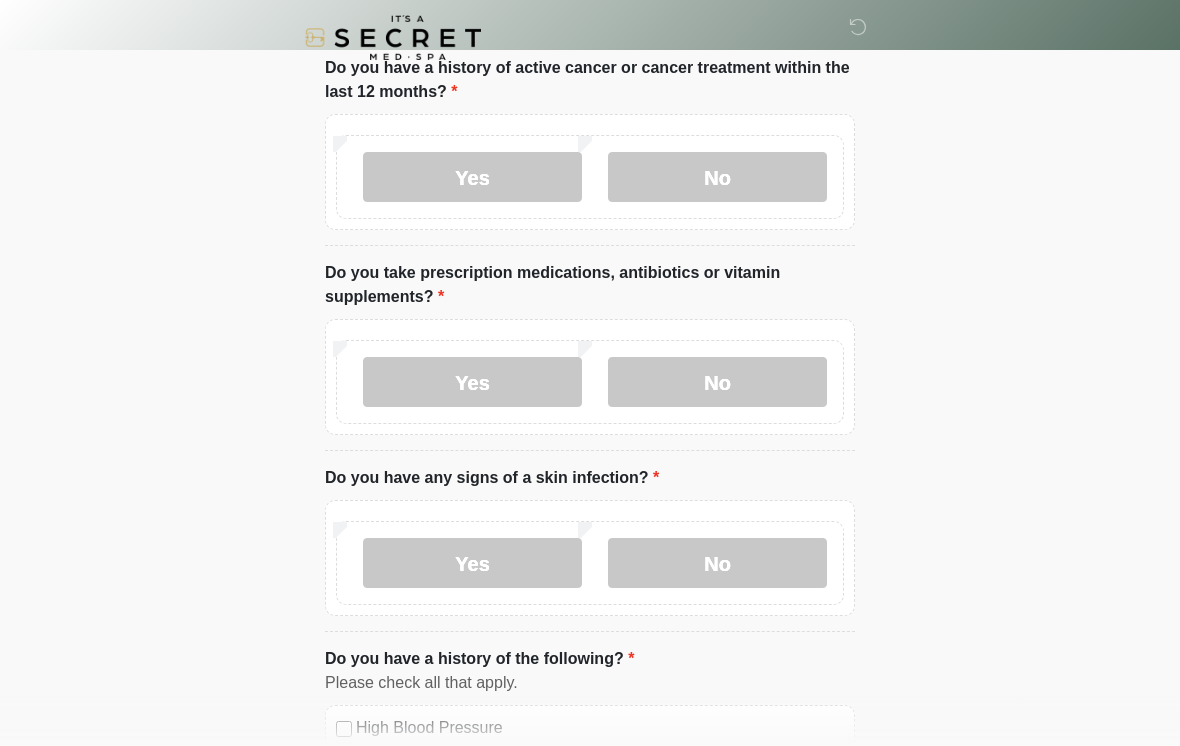 click on "No" at bounding box center [717, 382] 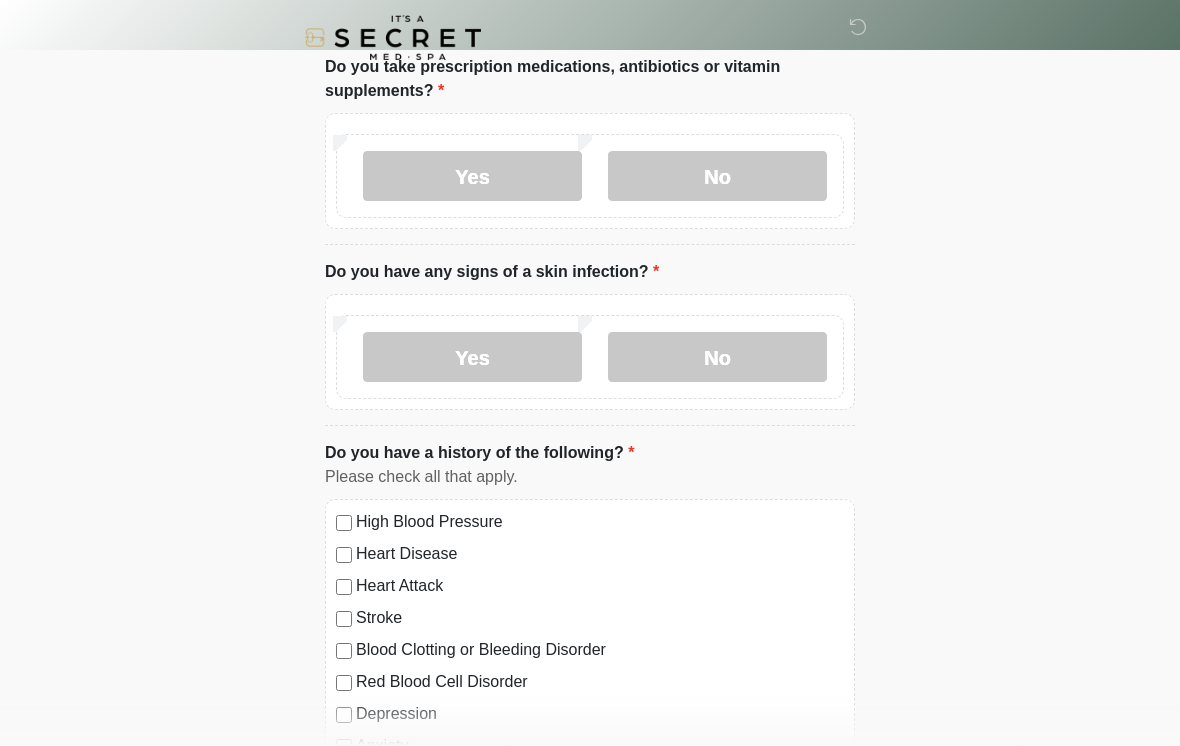 click on "No" at bounding box center [717, 357] 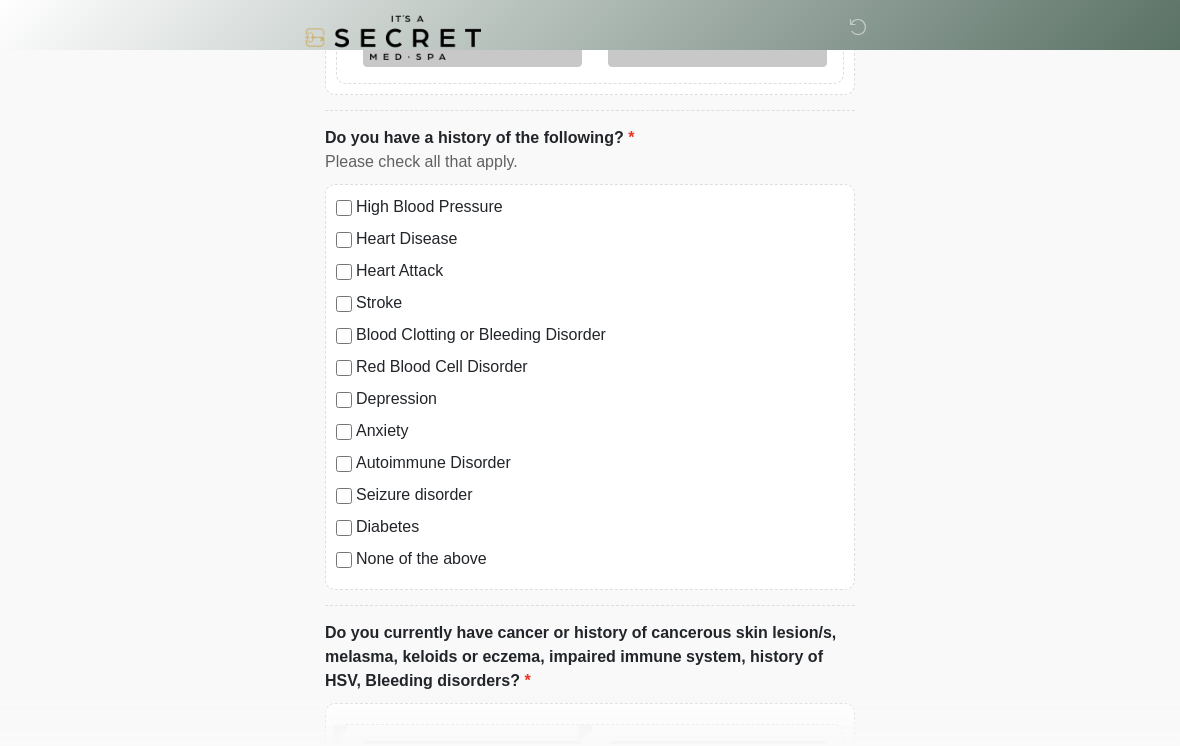 scroll, scrollTop: 1043, scrollLeft: 0, axis: vertical 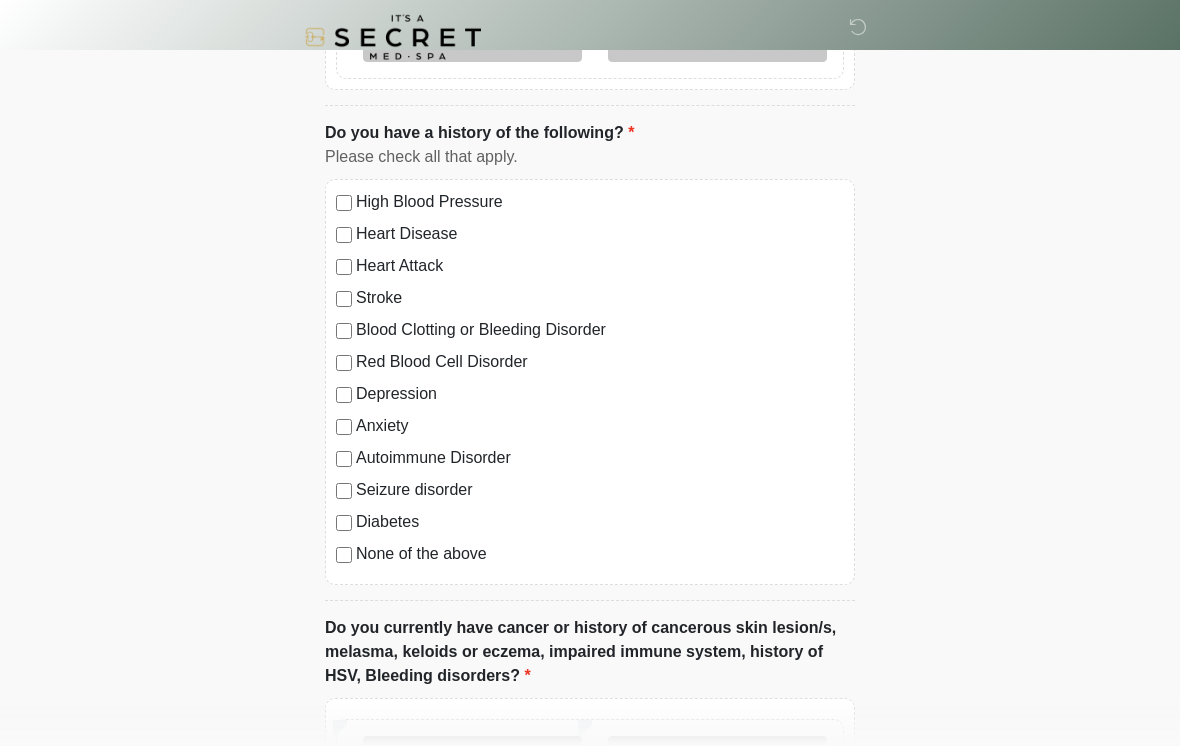 click on "None of the above" at bounding box center (600, 555) 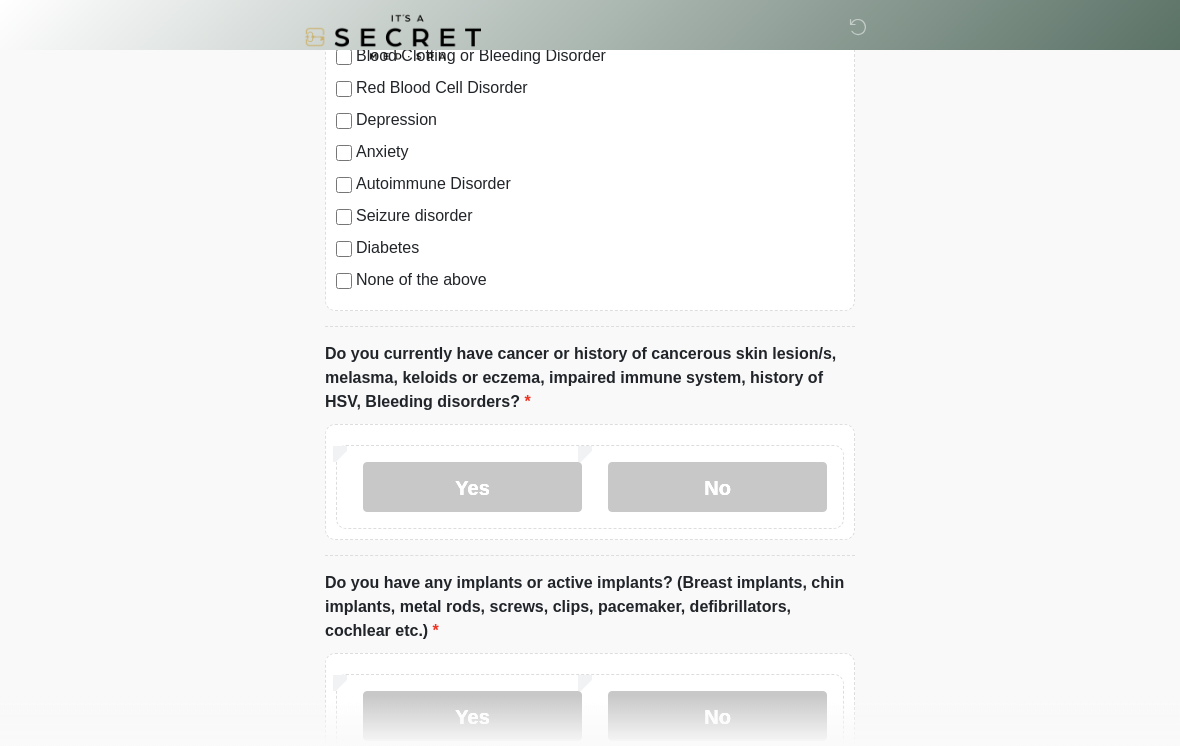 scroll, scrollTop: 1317, scrollLeft: 0, axis: vertical 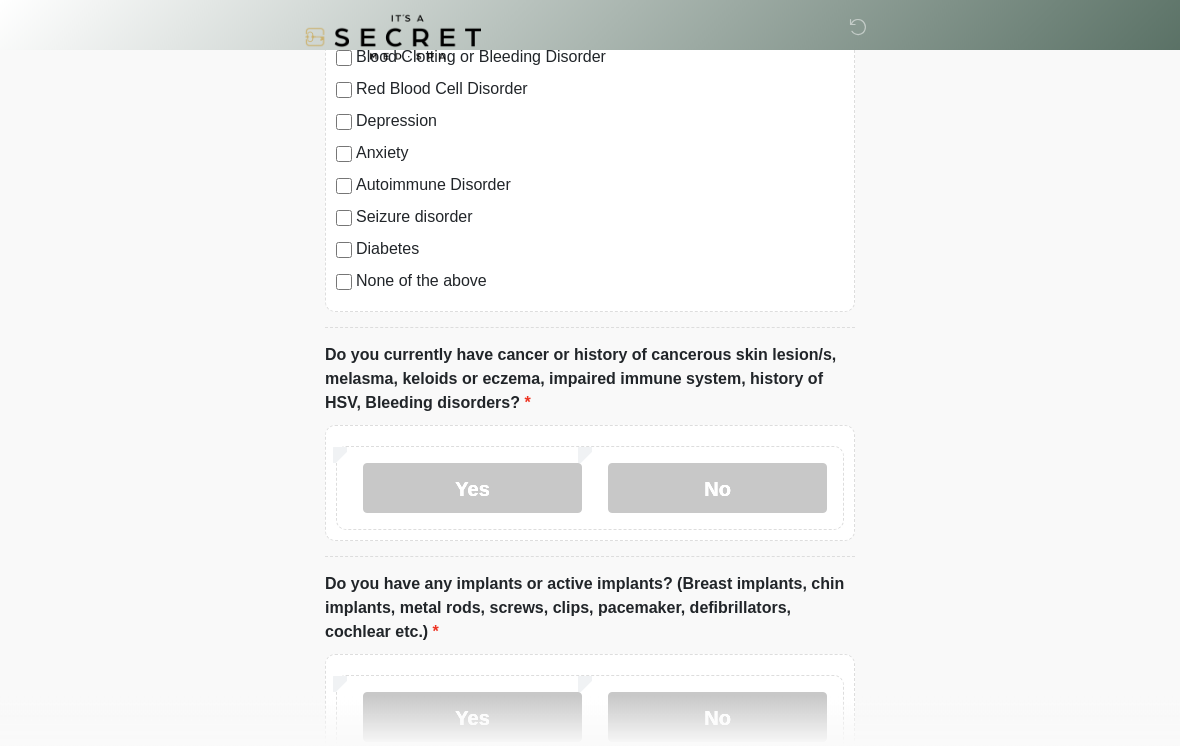 click on "No" at bounding box center [717, 489] 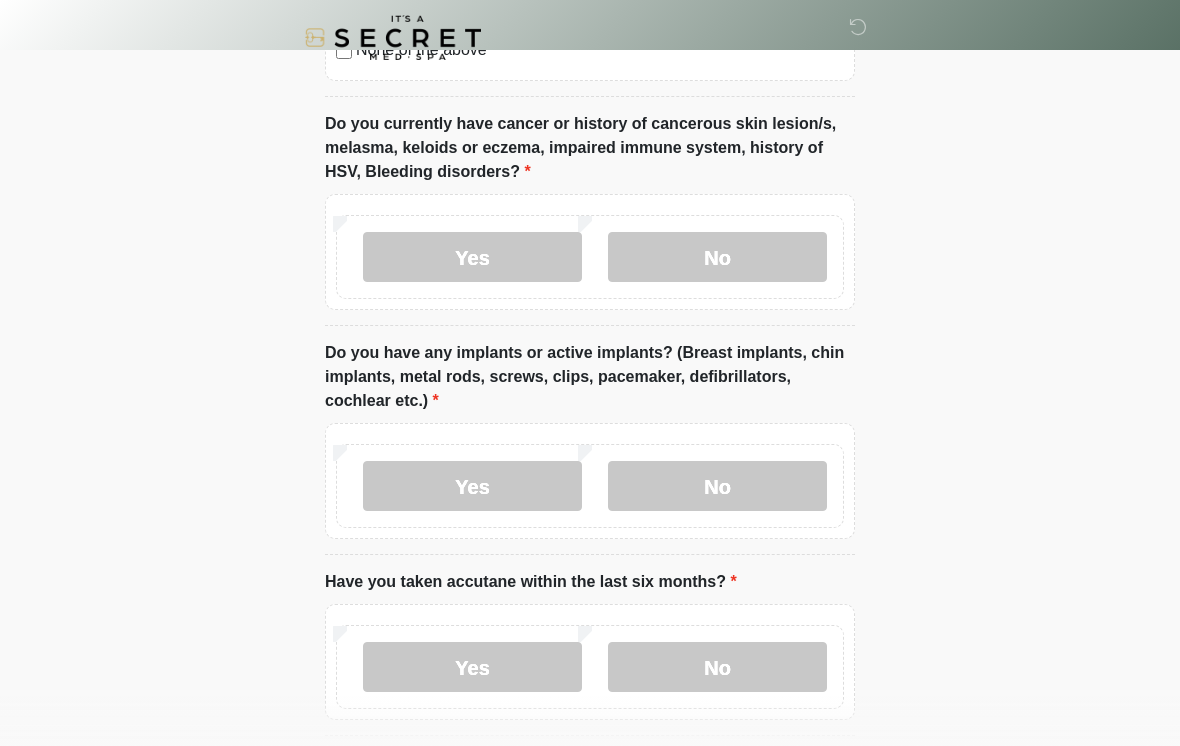 click on "No" at bounding box center [717, 486] 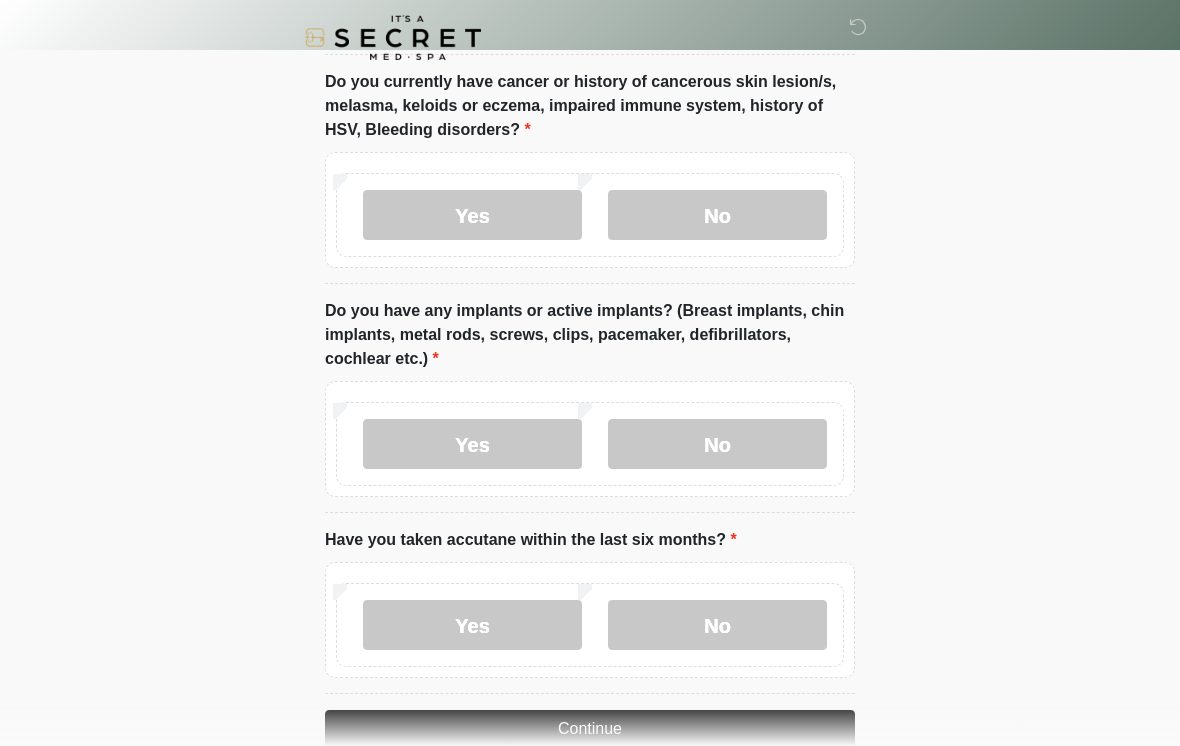 scroll, scrollTop: 1665, scrollLeft: 0, axis: vertical 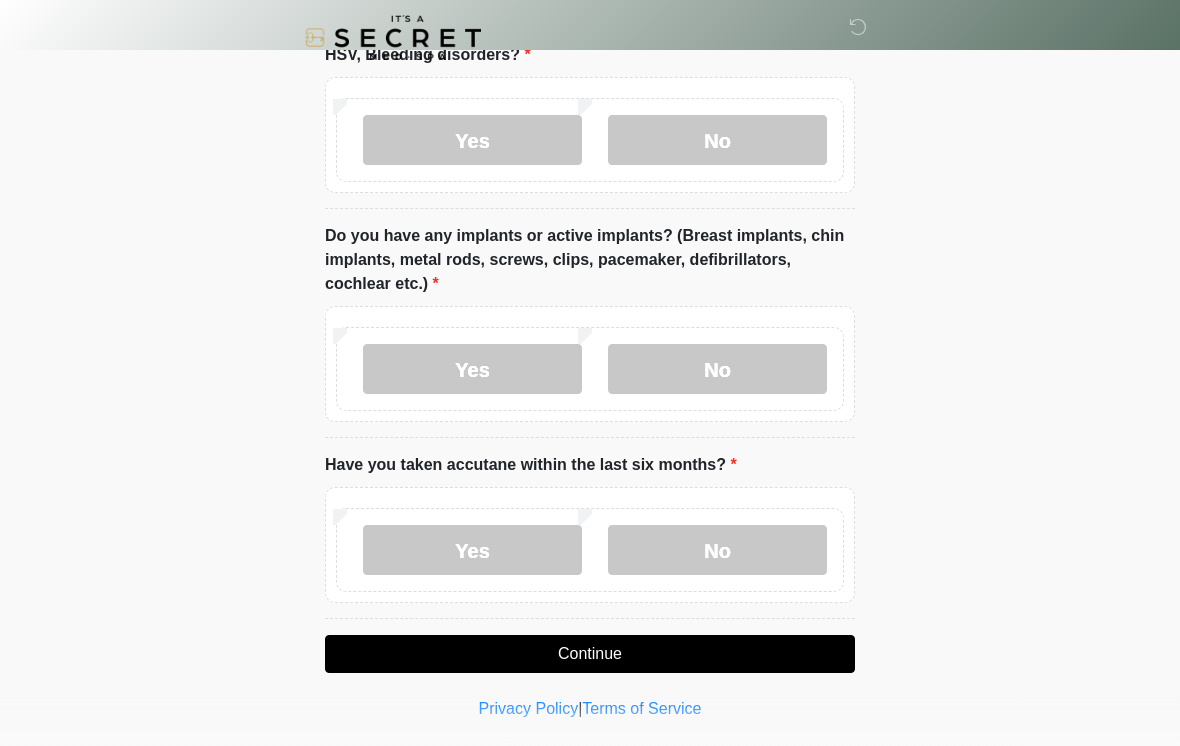 click on "No" at bounding box center (717, 550) 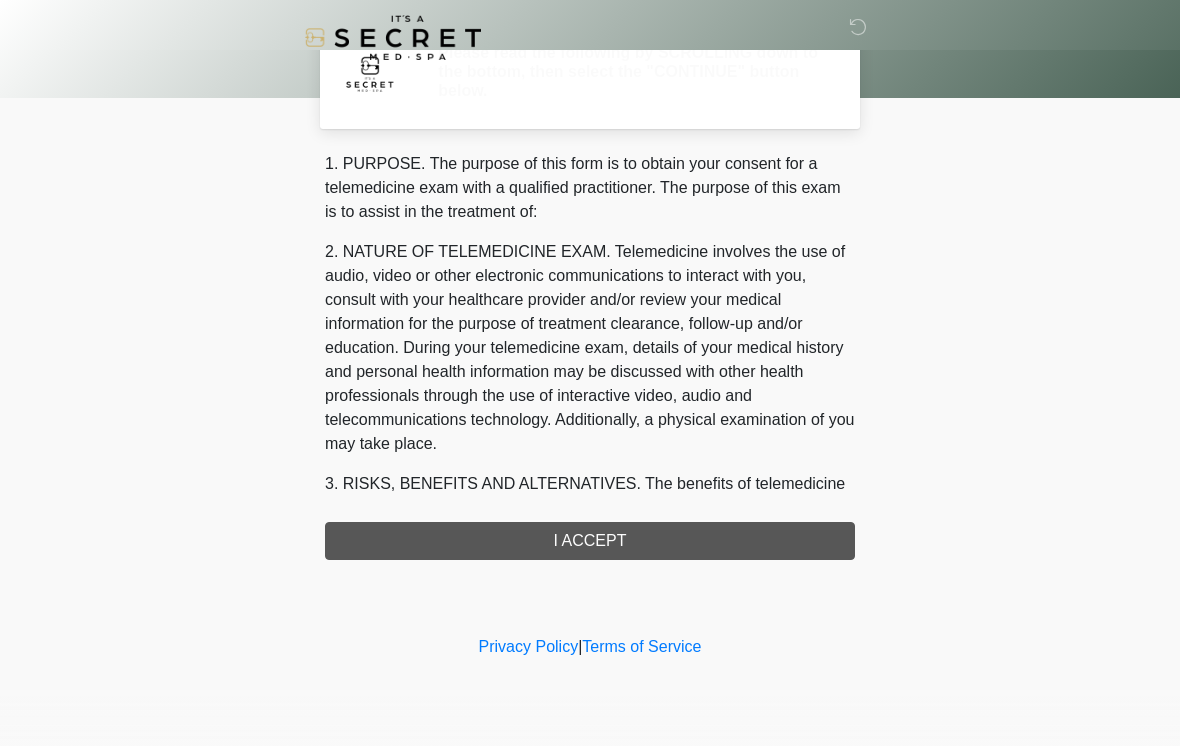 scroll, scrollTop: 0, scrollLeft: 0, axis: both 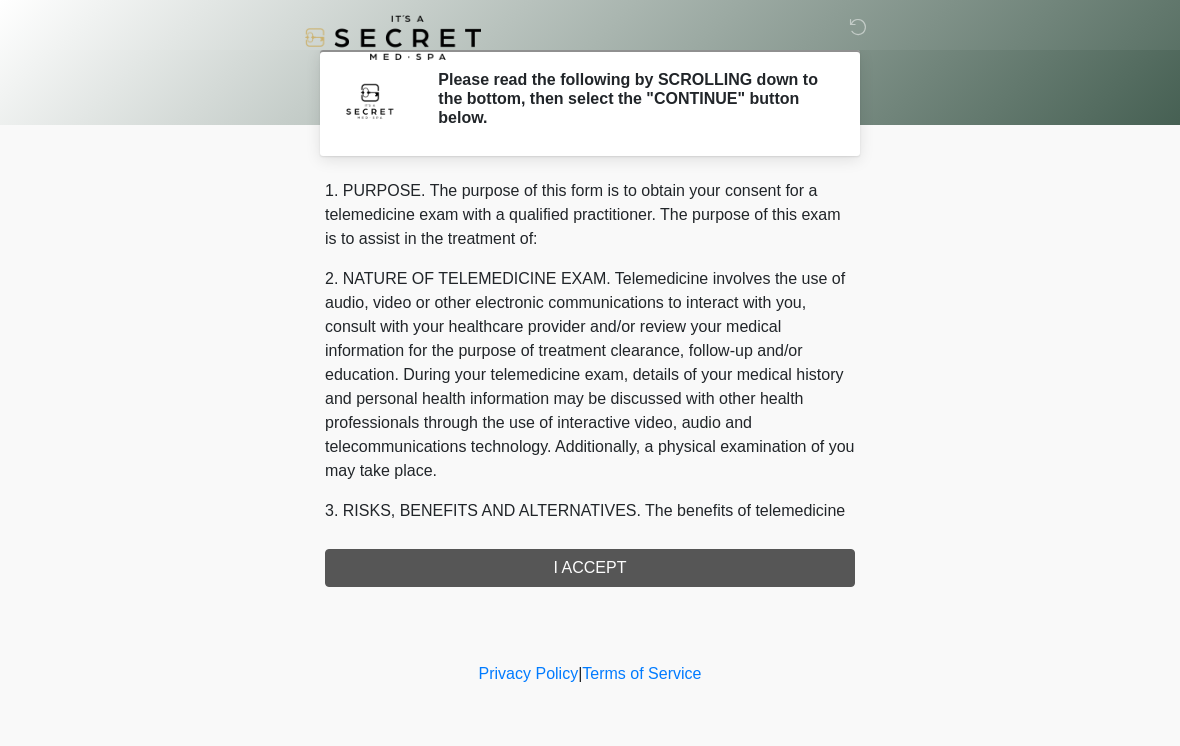 click on "1. PURPOSE. The purpose of this form is to obtain your consent for a telemedicine exam with a qualified practitioner. The purpose of this exam is to assist in the treatment of:  2. NATURE OF TELEMEDICINE EXAM. Telemedicine involves the use of audio, video or other electronic communications to interact with you, consult with your healthcare provider and/or review your medical information for the purpose of treatment clearance, follow-up and/or education. During your telemedicine exam, details of your medical history and personal health information may be discussed with other health professionals through the use of interactive video, audio and telecommunications technology. Additionally, a physical examination of you may take place. 4. HEALTHCARE INSTITUTION. It's A Secret Med Spa has medical and non-medical technical personnel who may participate in the telemedicine exam to aid in the audio/video link with the qualified practitioner.
I ACCEPT" at bounding box center (590, 383) 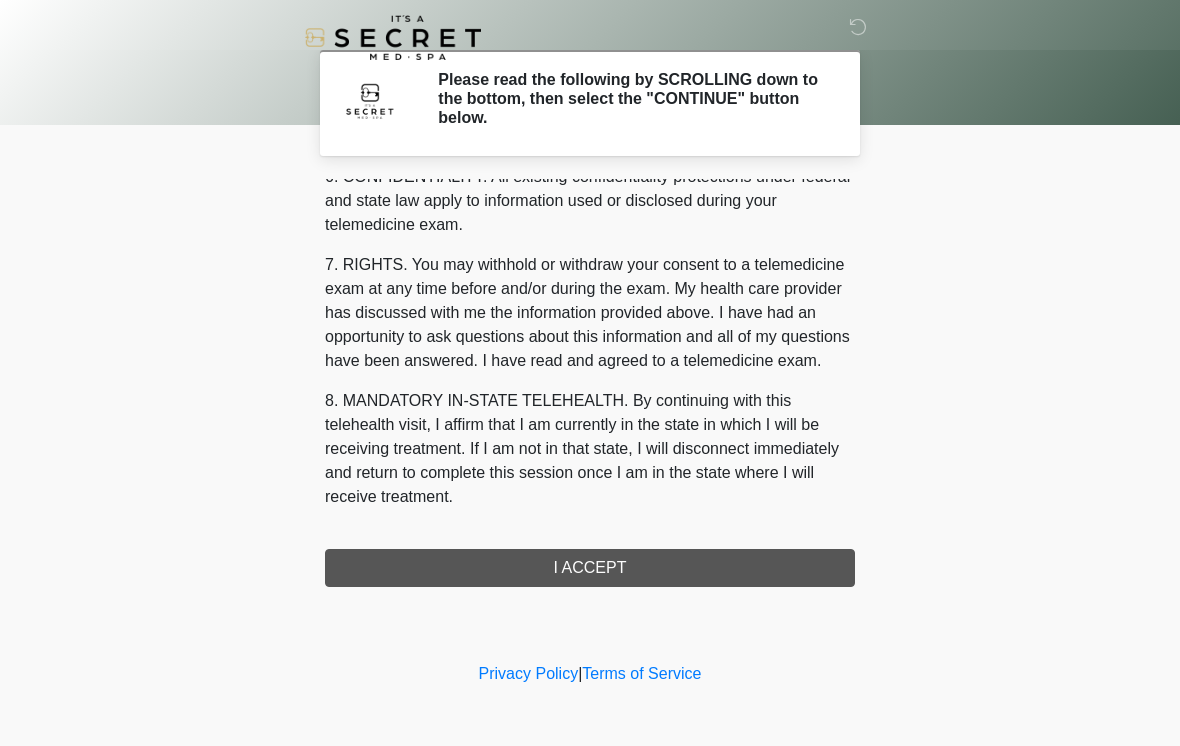 click on "I ACCEPT" at bounding box center [590, 568] 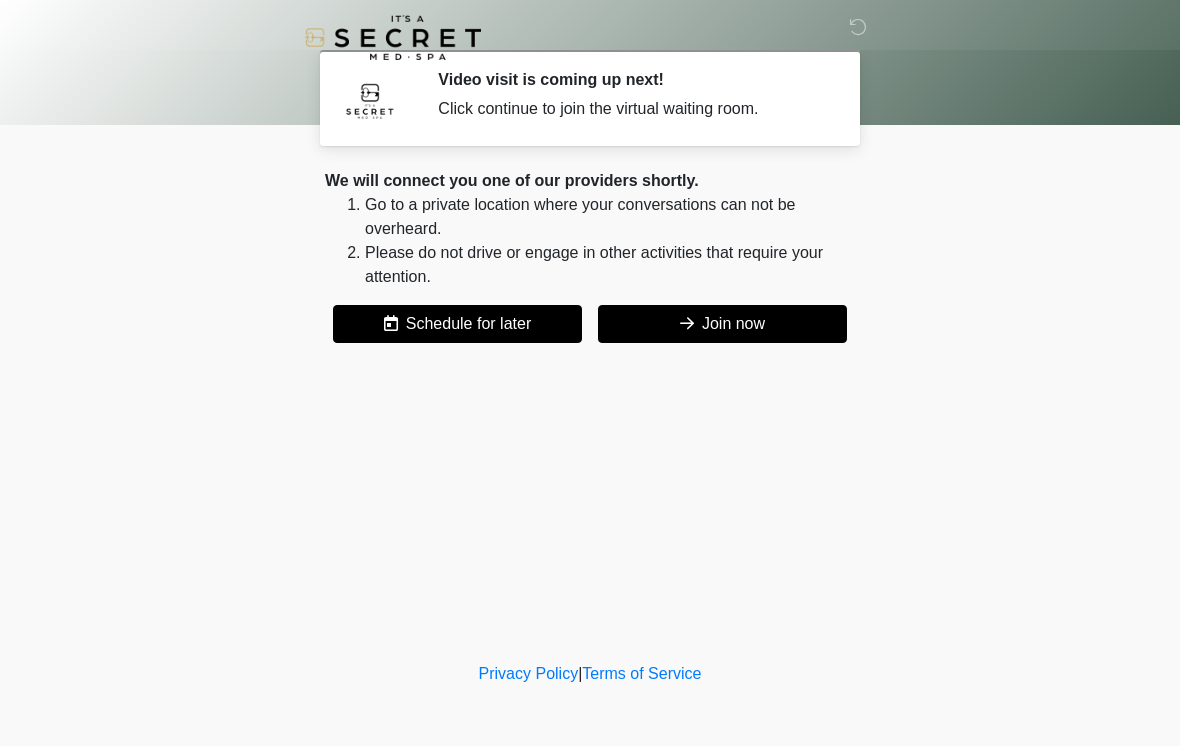 click on "Join now" at bounding box center (722, 324) 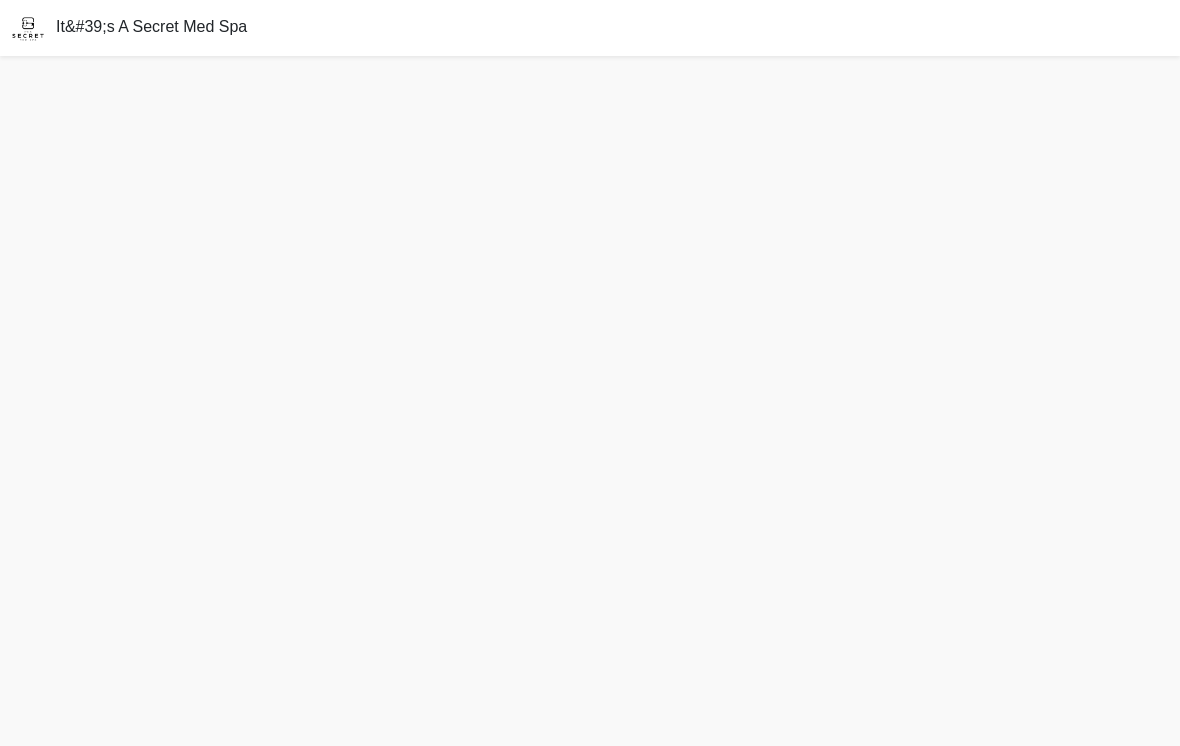 scroll, scrollTop: 37, scrollLeft: 0, axis: vertical 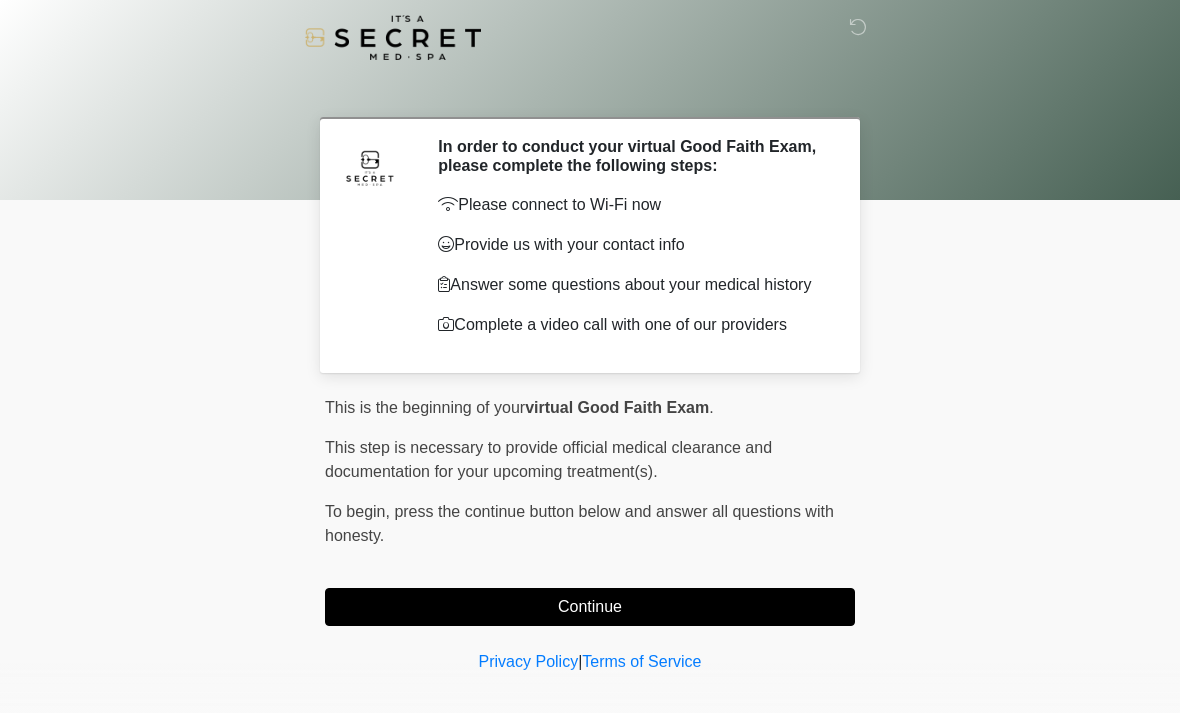 click on "Continue" at bounding box center (590, 607) 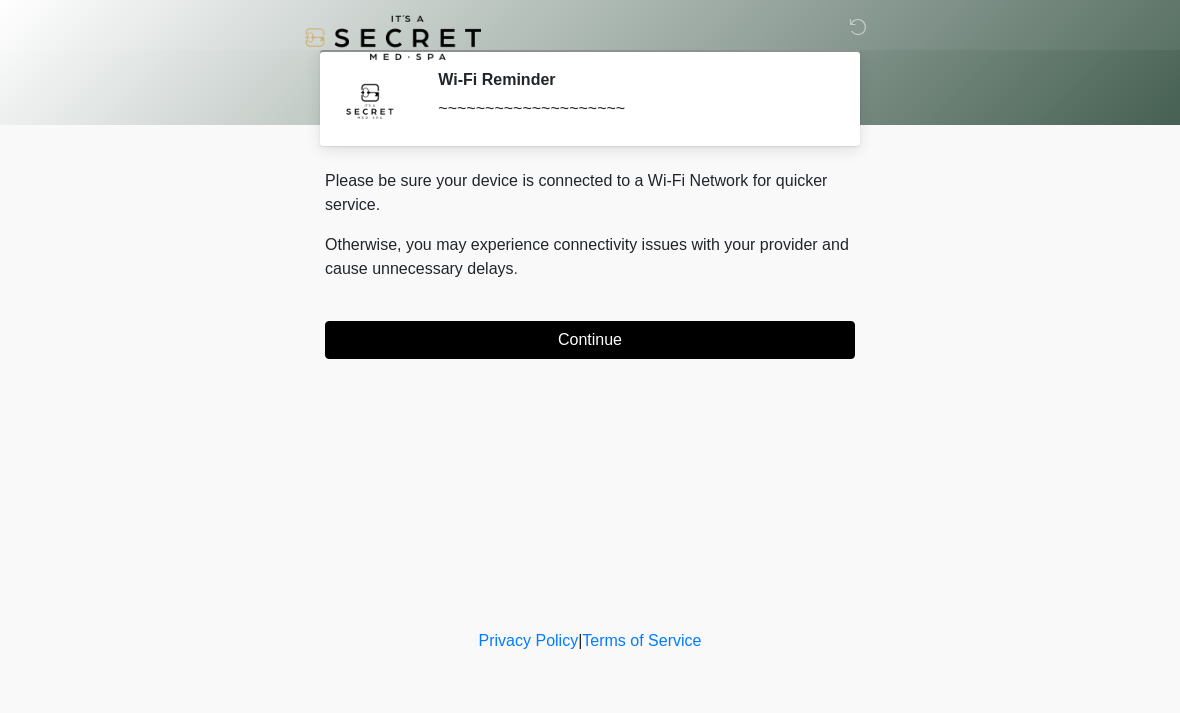 click on "Continue" at bounding box center [590, 340] 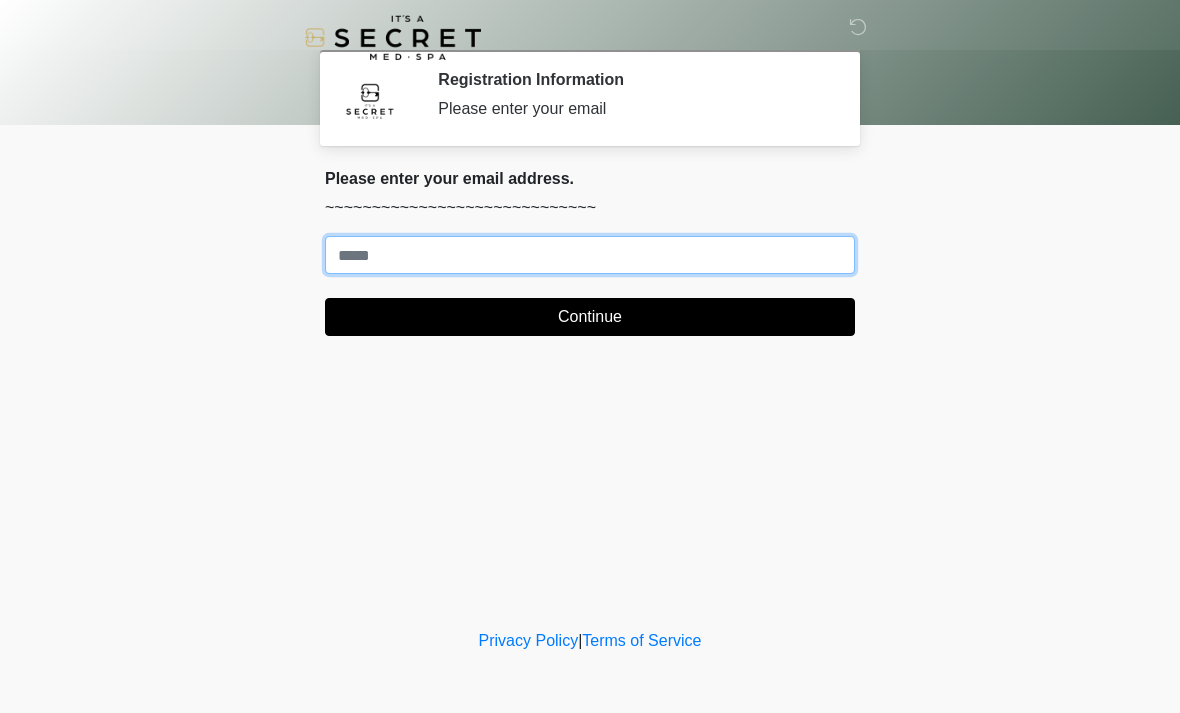 click on "Where should we email your treatment plan?" at bounding box center [590, 255] 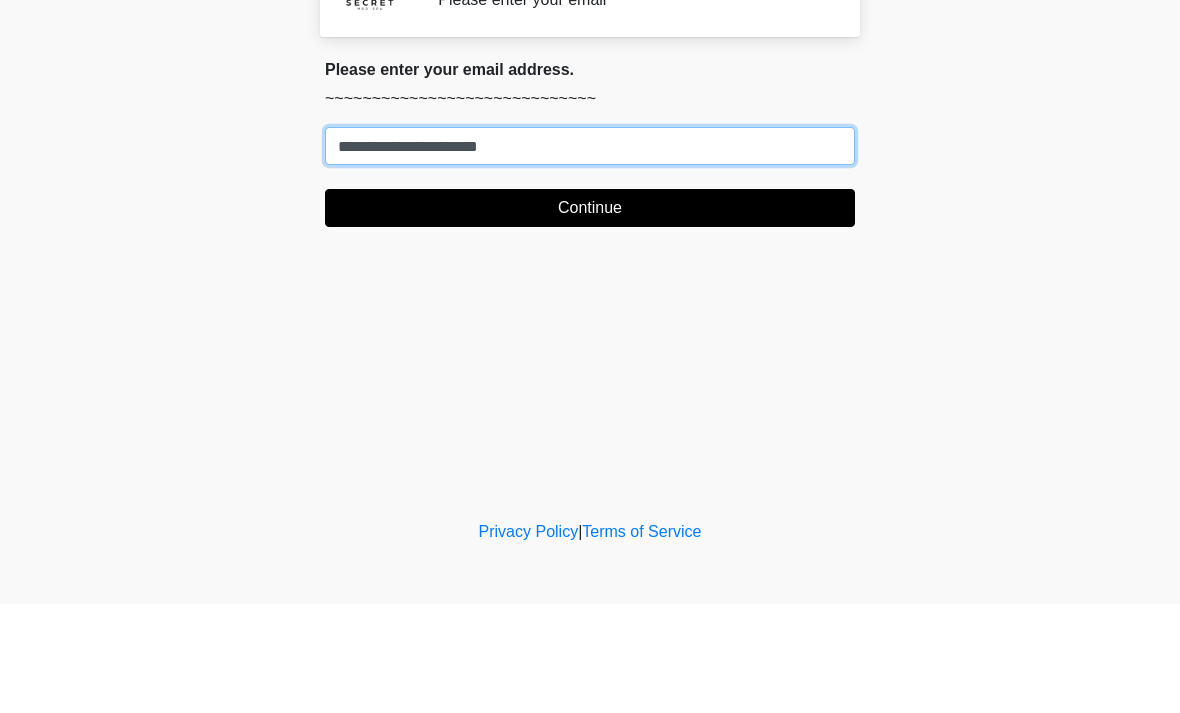 type on "**********" 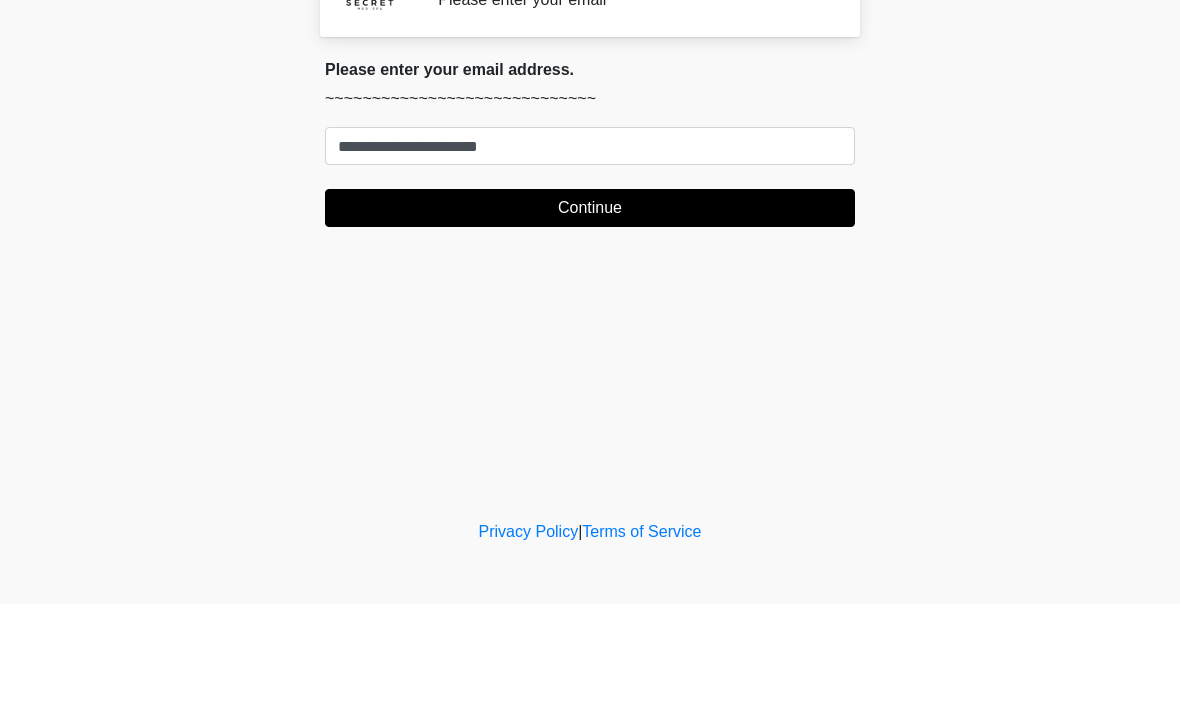 click on "Continue" at bounding box center (590, 317) 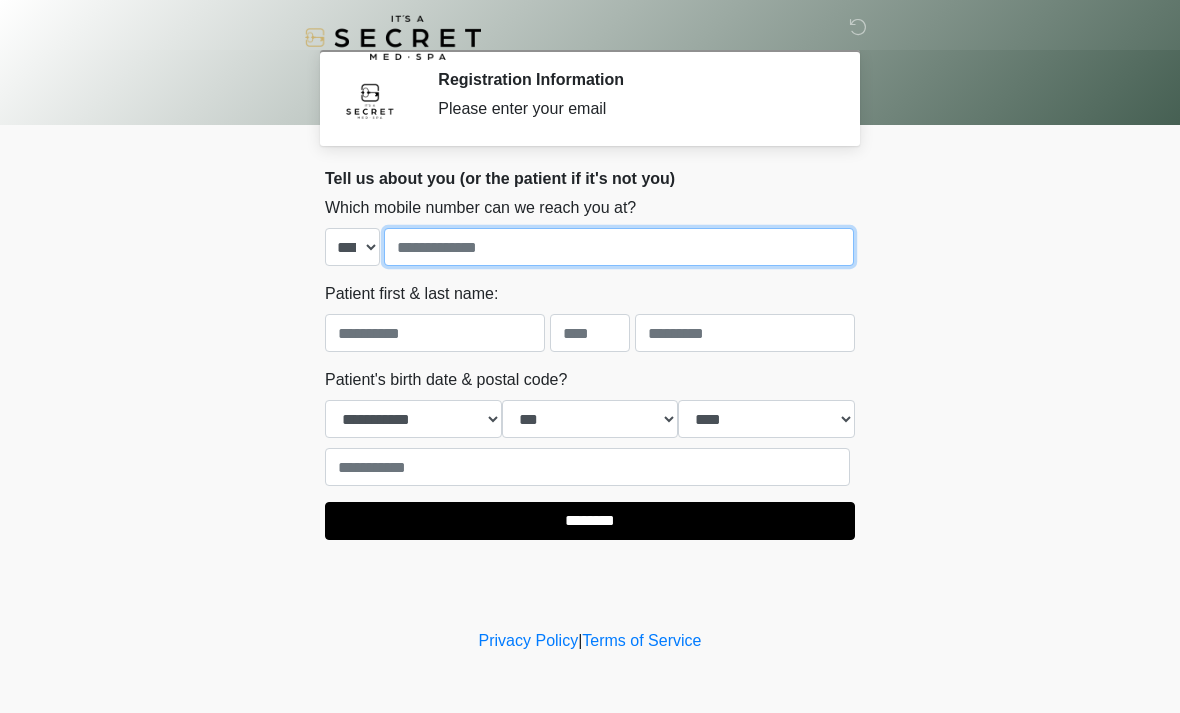 click at bounding box center [619, 247] 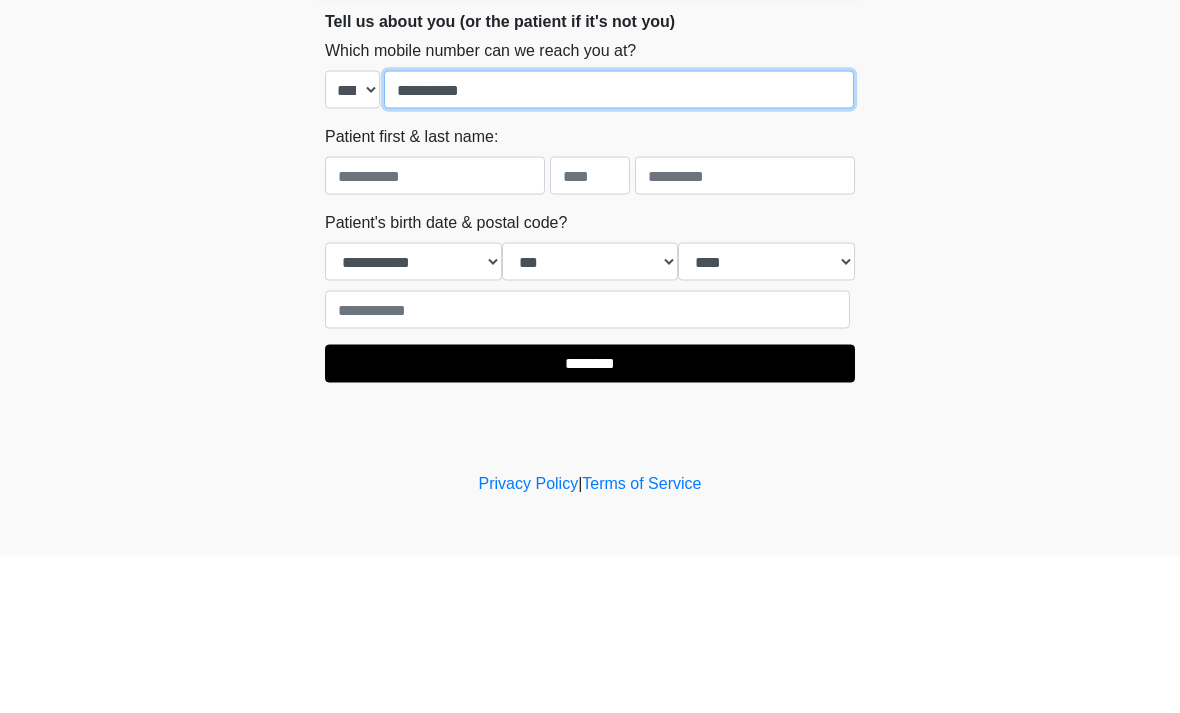 type on "**********" 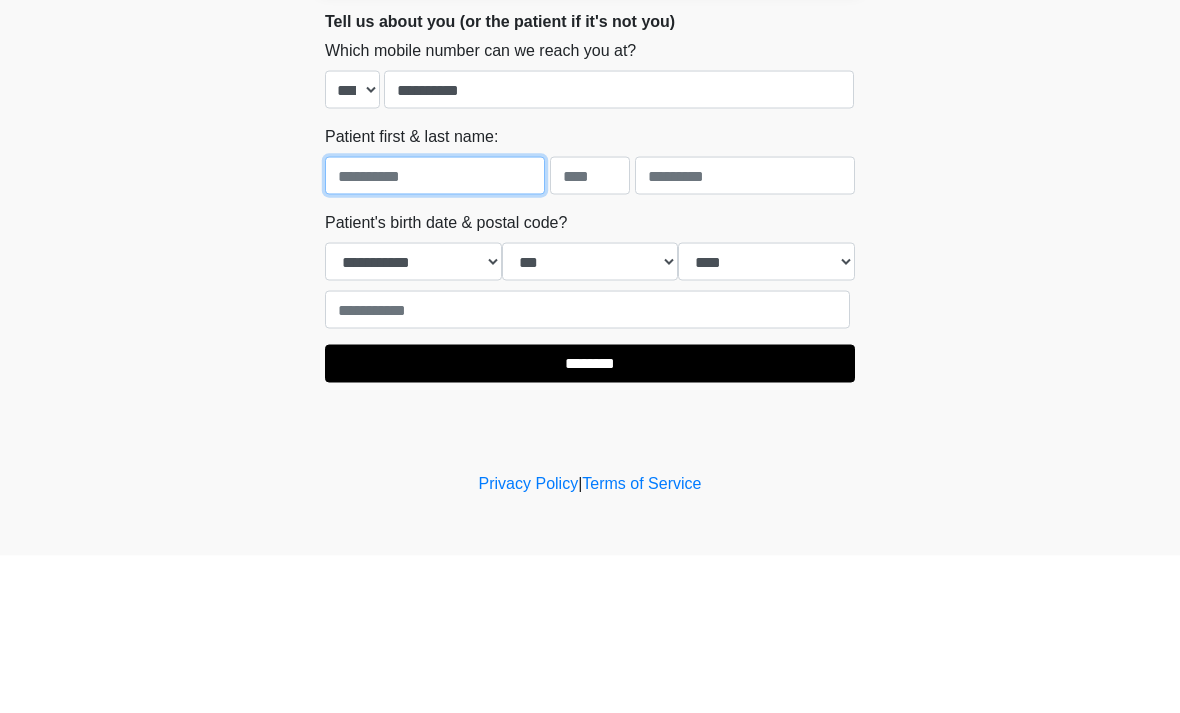 click at bounding box center (435, 333) 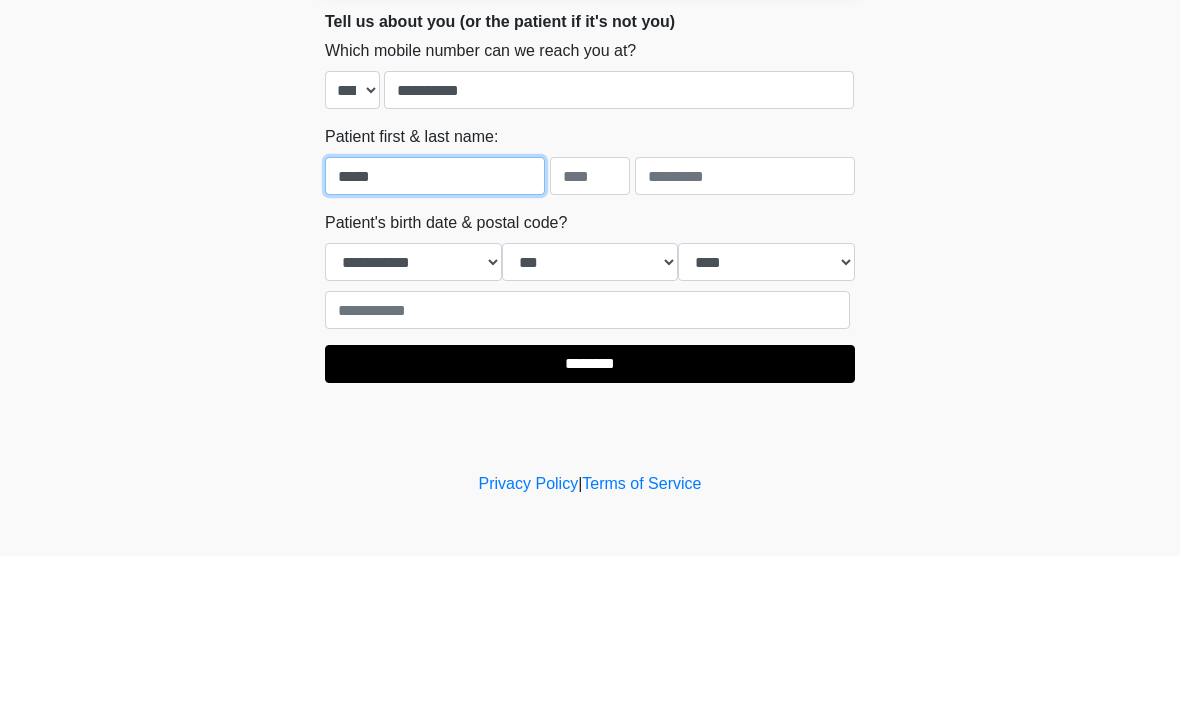 type on "*****" 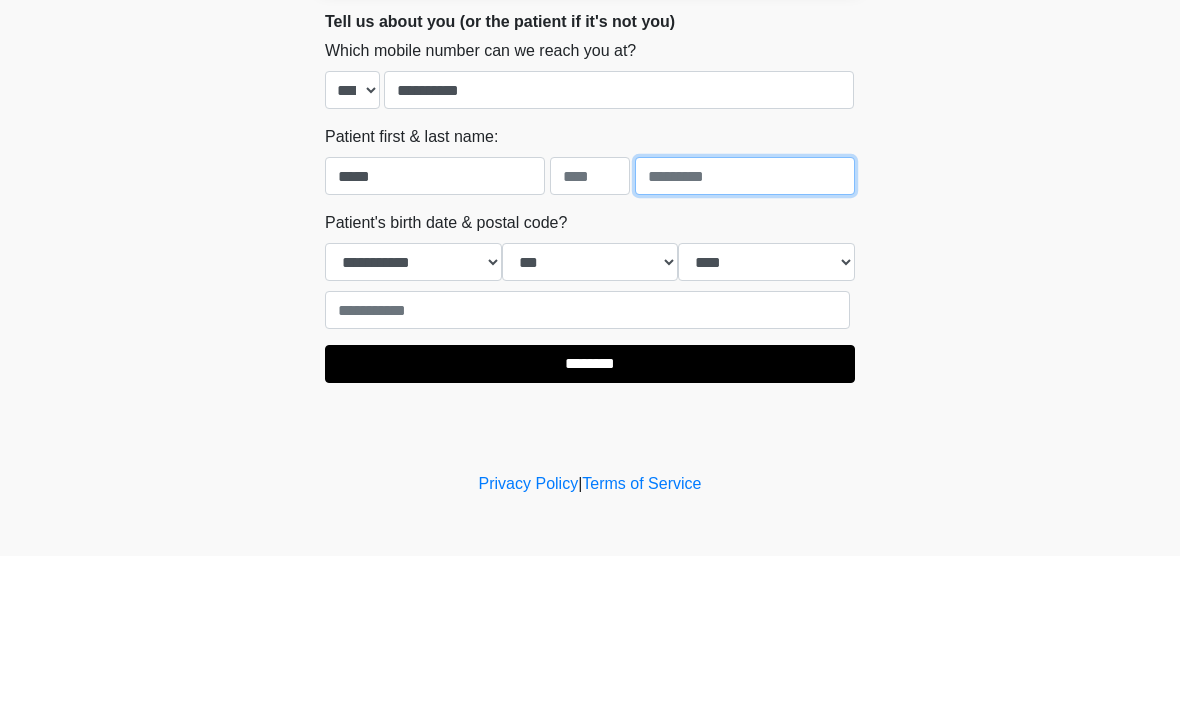 click at bounding box center [745, 333] 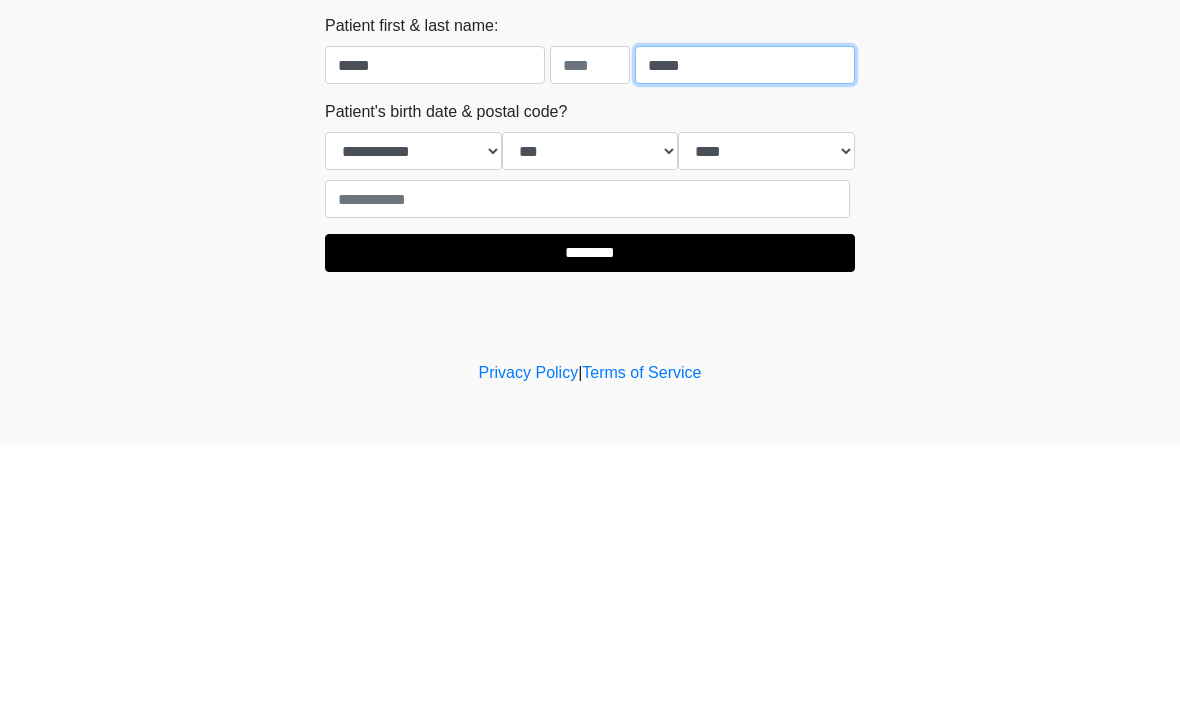 type on "*****" 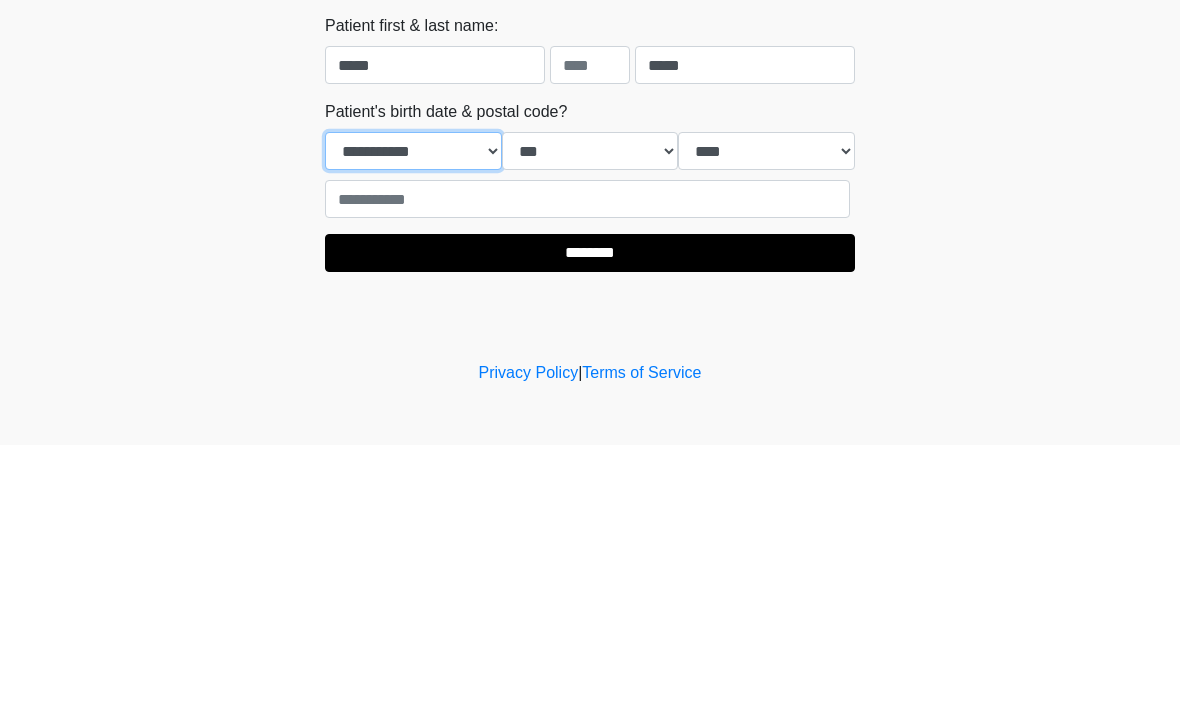 click on "**********" at bounding box center [413, 419] 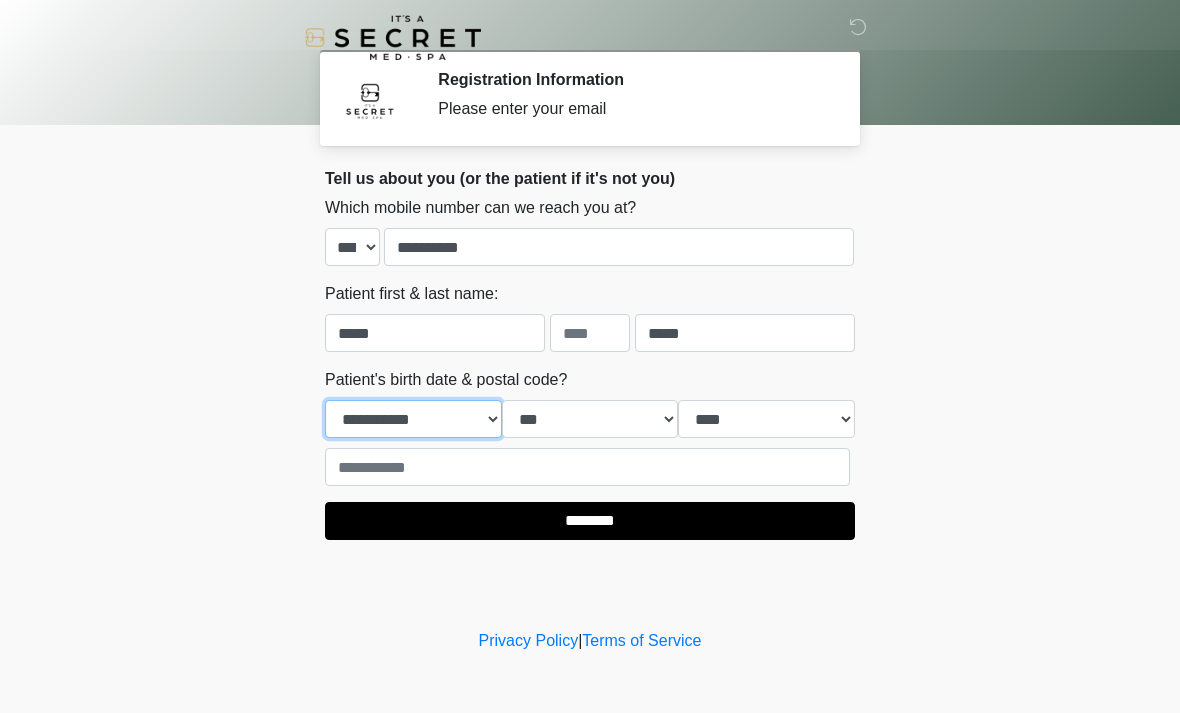 select on "*" 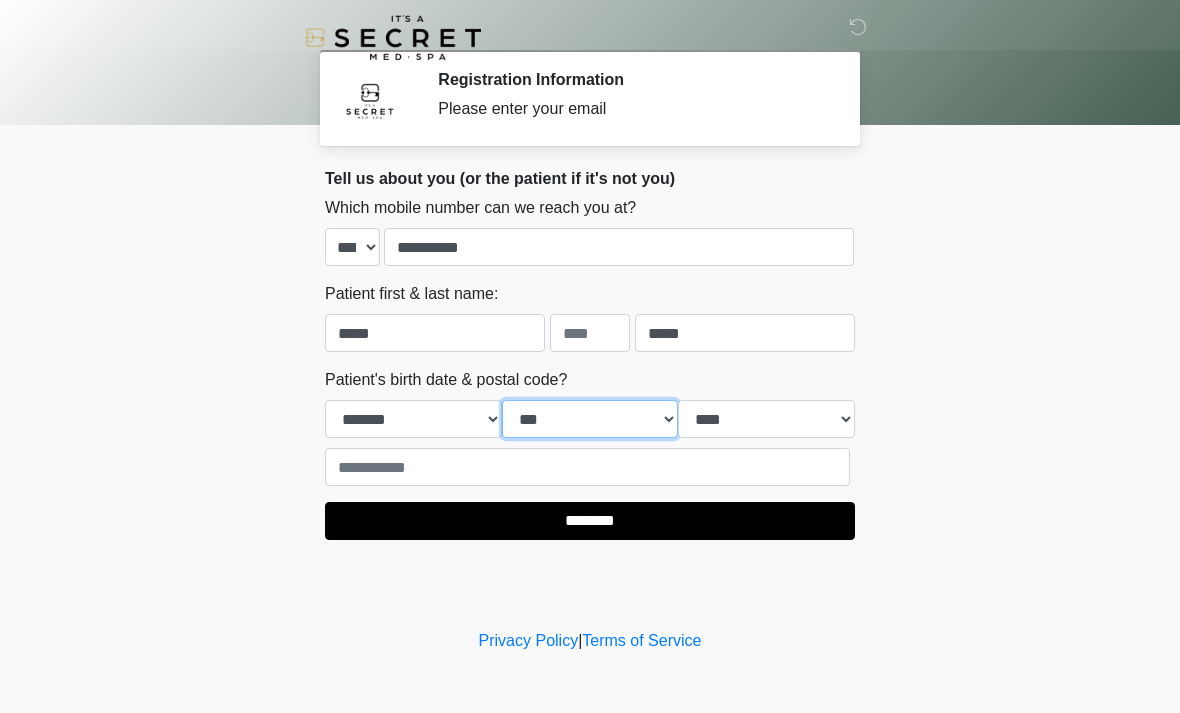 click on "***
*
*
*
*
*
*
*
*
*
**
**
**
**
**
**
**
**
**
**
**
**
**
**
**
**
**
**
**
**
**
**" at bounding box center (590, 419) 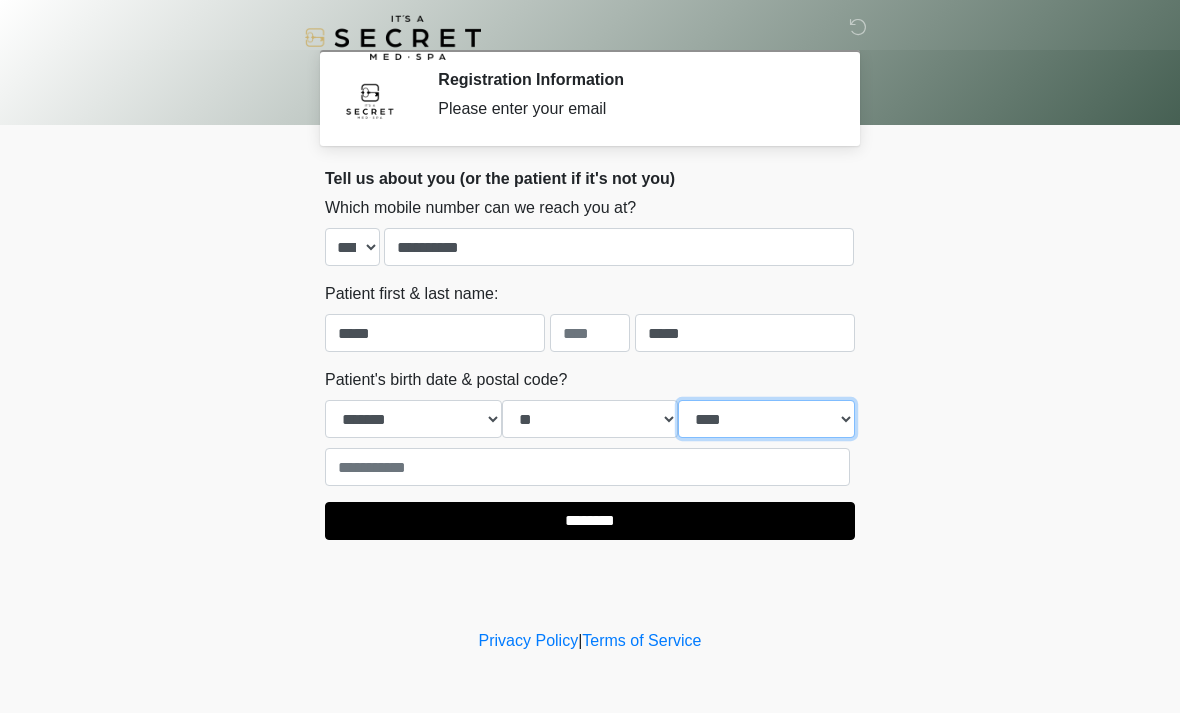 click on "****
****
****
****
****
****
****
****
****
****
****
****
****
****
****
****
****
****
****
****
****
****
****
****
****
****
****
****
****
****
****
****
****
****
****
****
****
****
****
****
****
****
****
****
****
****
****
****
****
****
****
****
****
****
****
****
****
****
****
****
****
****
****
****
****
****
****
****
****
****
****
****
****
****
****
****
****
****
****
****
****
****
****
****
****
****
****
****
****
****
****
****
****
****
****
****
****
****
****
****
****
****" at bounding box center (766, 419) 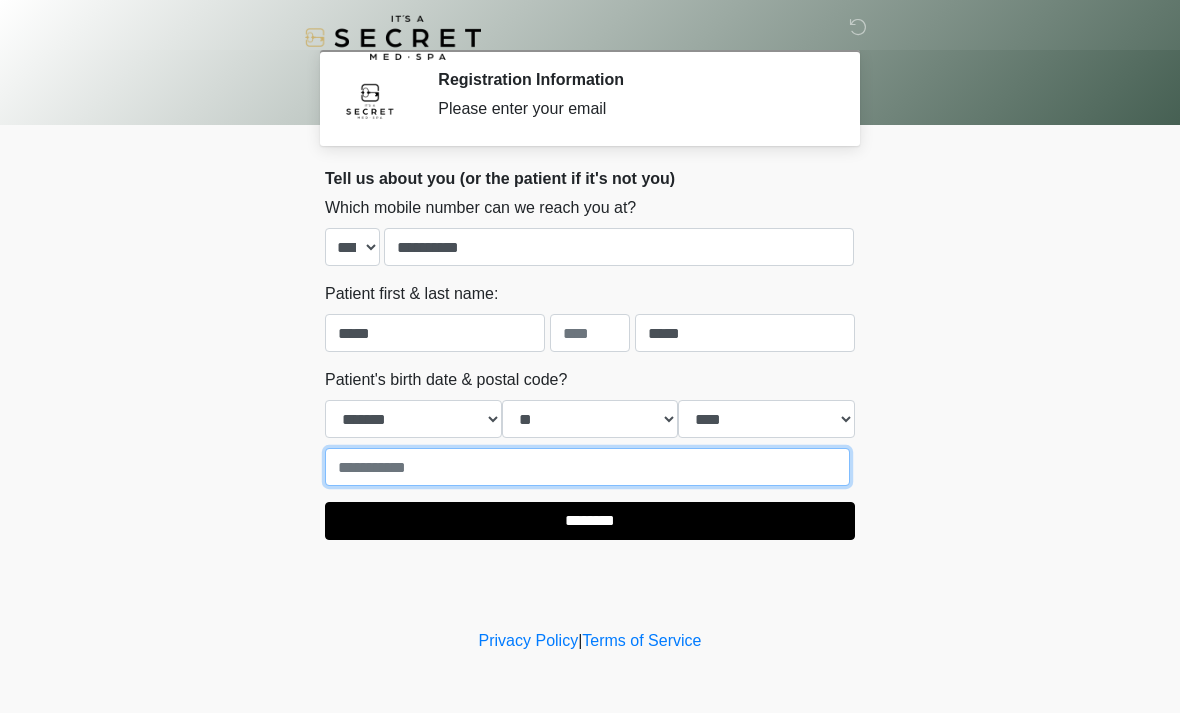 click at bounding box center (587, 467) 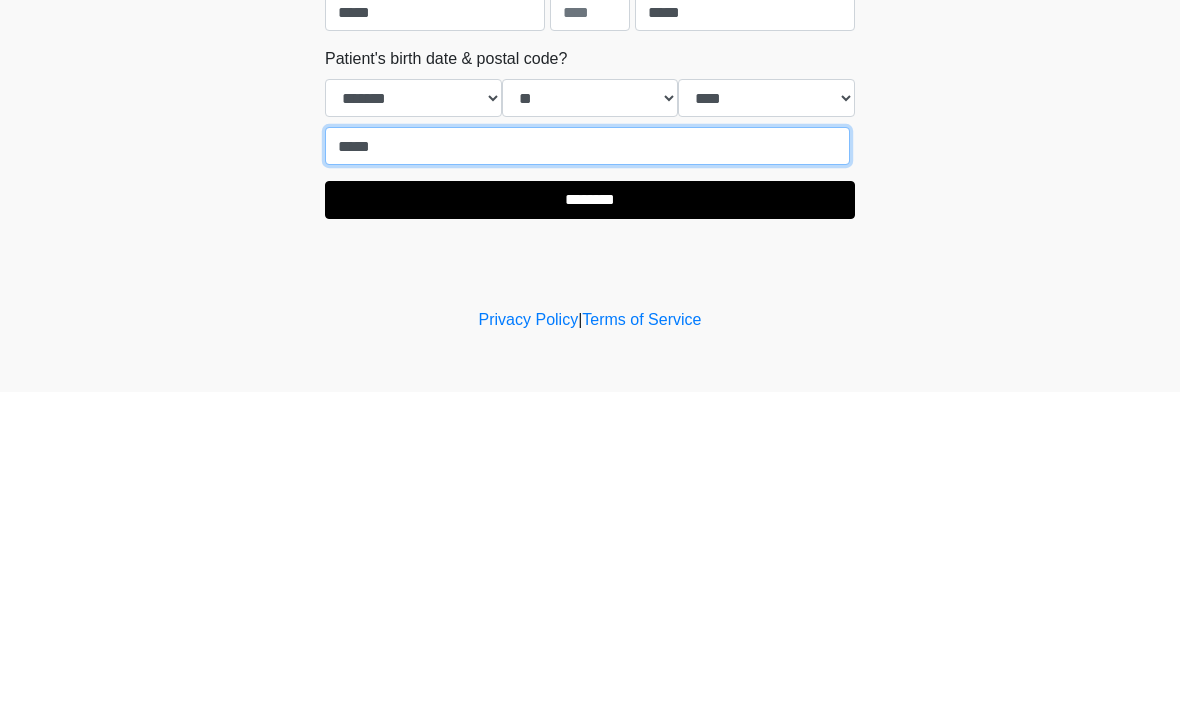 type on "*****" 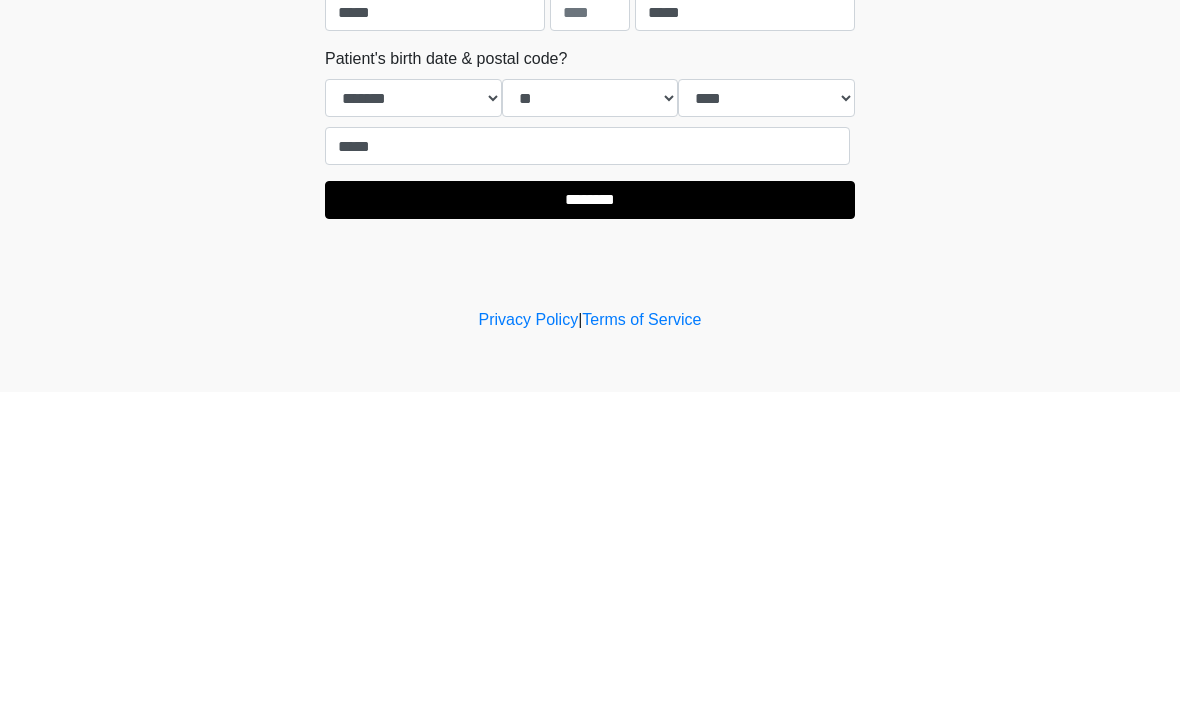 click on "‎ ‎
Registration Information
Please enter your email
Please connect to Wi-Fi now   Provide us with your contact info  Answer some questions about your medical history  Complete a video call with one of our providers
This is the beginning of your  virtual Good Faith Exam .  ﻿﻿﻿﻿﻿﻿﻿﻿ This step is necessary to provide official medical clearance and documentation for your upcoming treatment(s).   ﻿﻿﻿﻿﻿﻿To begin, ﻿﻿﻿﻿﻿﻿ press the continue button below and answer all questions with honesty.
Continue
Please be sure your device is connected to a Wi-Fi Network for quicker service.  .
Continue" at bounding box center (590, 356) 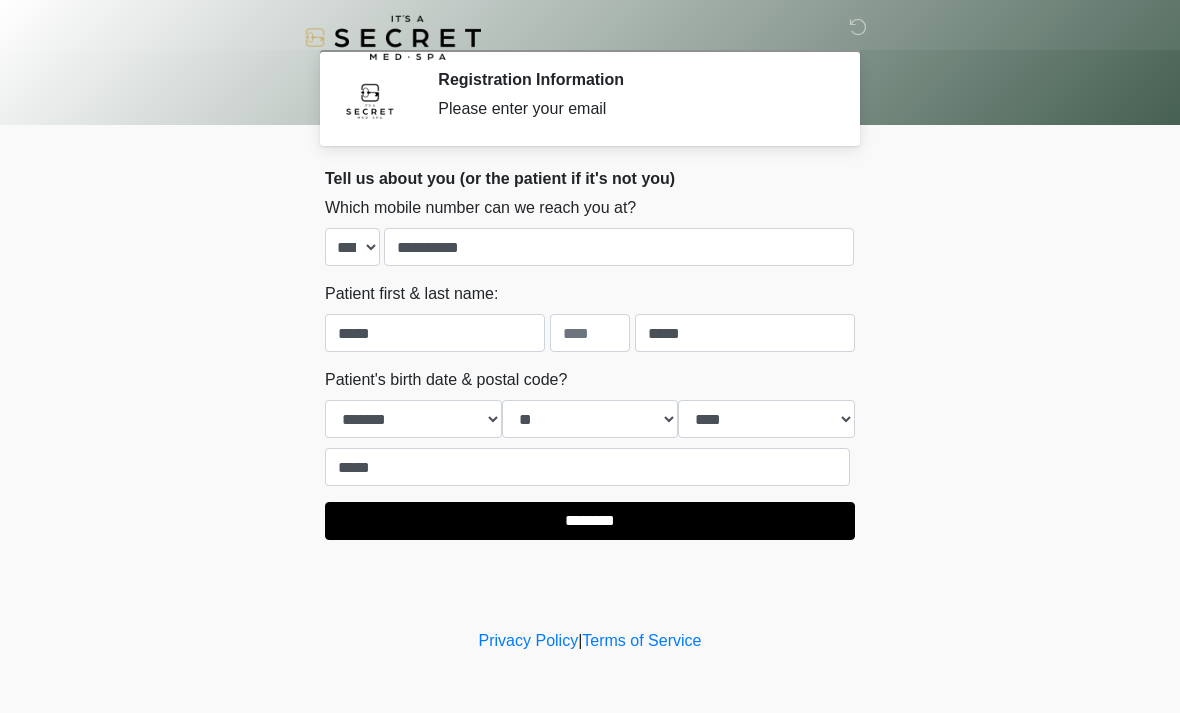 click on "********" at bounding box center (590, 521) 